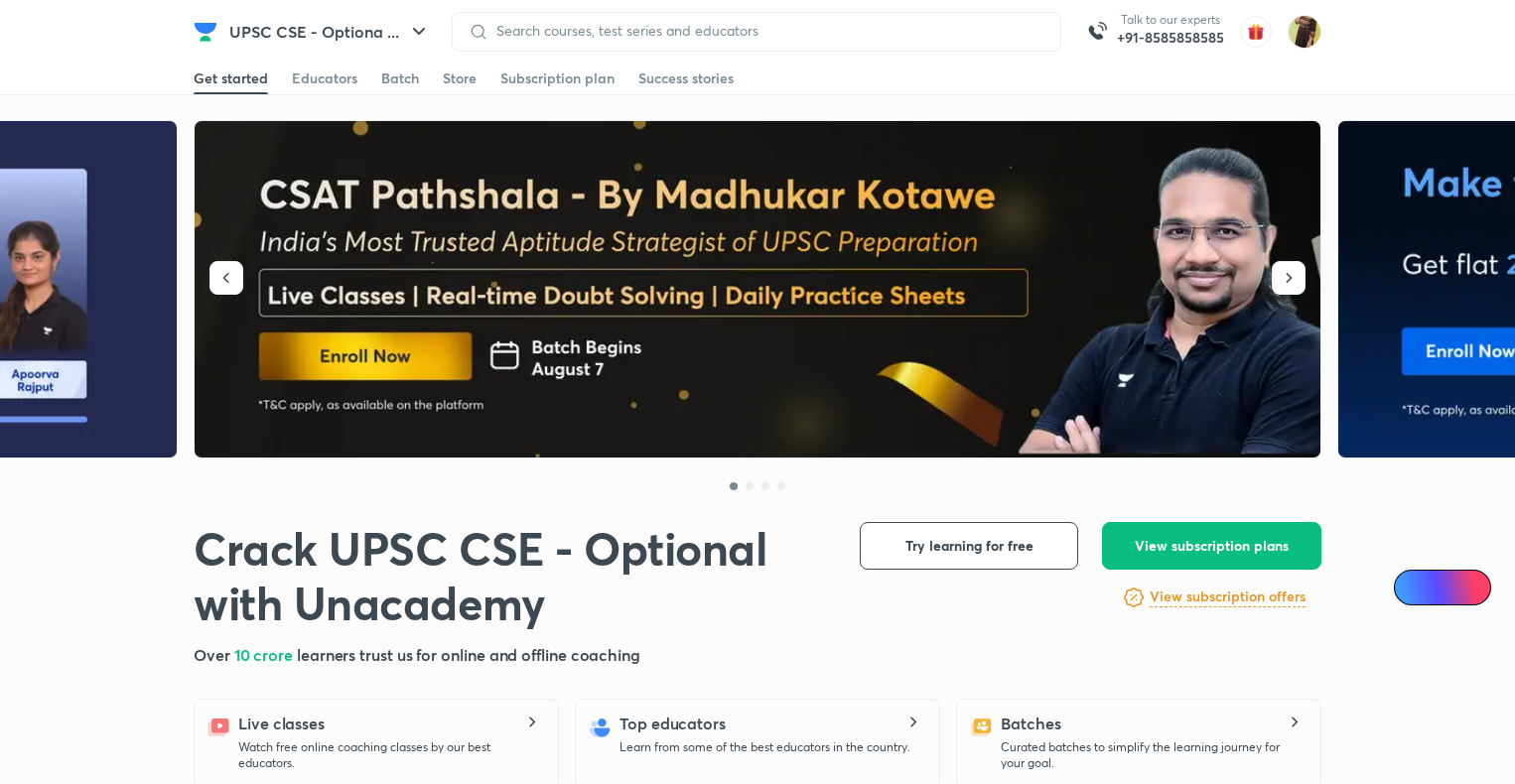scroll, scrollTop: 0, scrollLeft: 0, axis: both 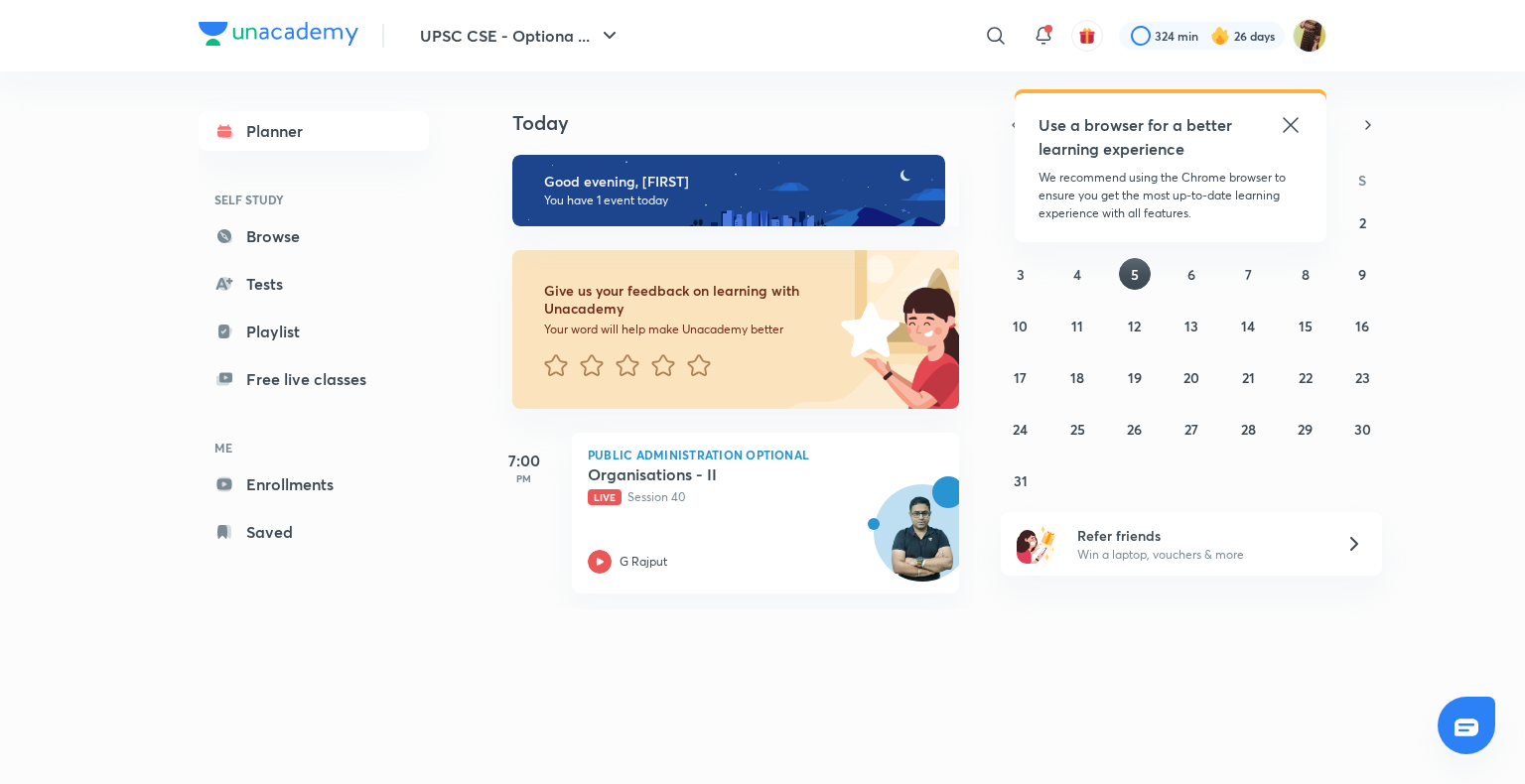 click 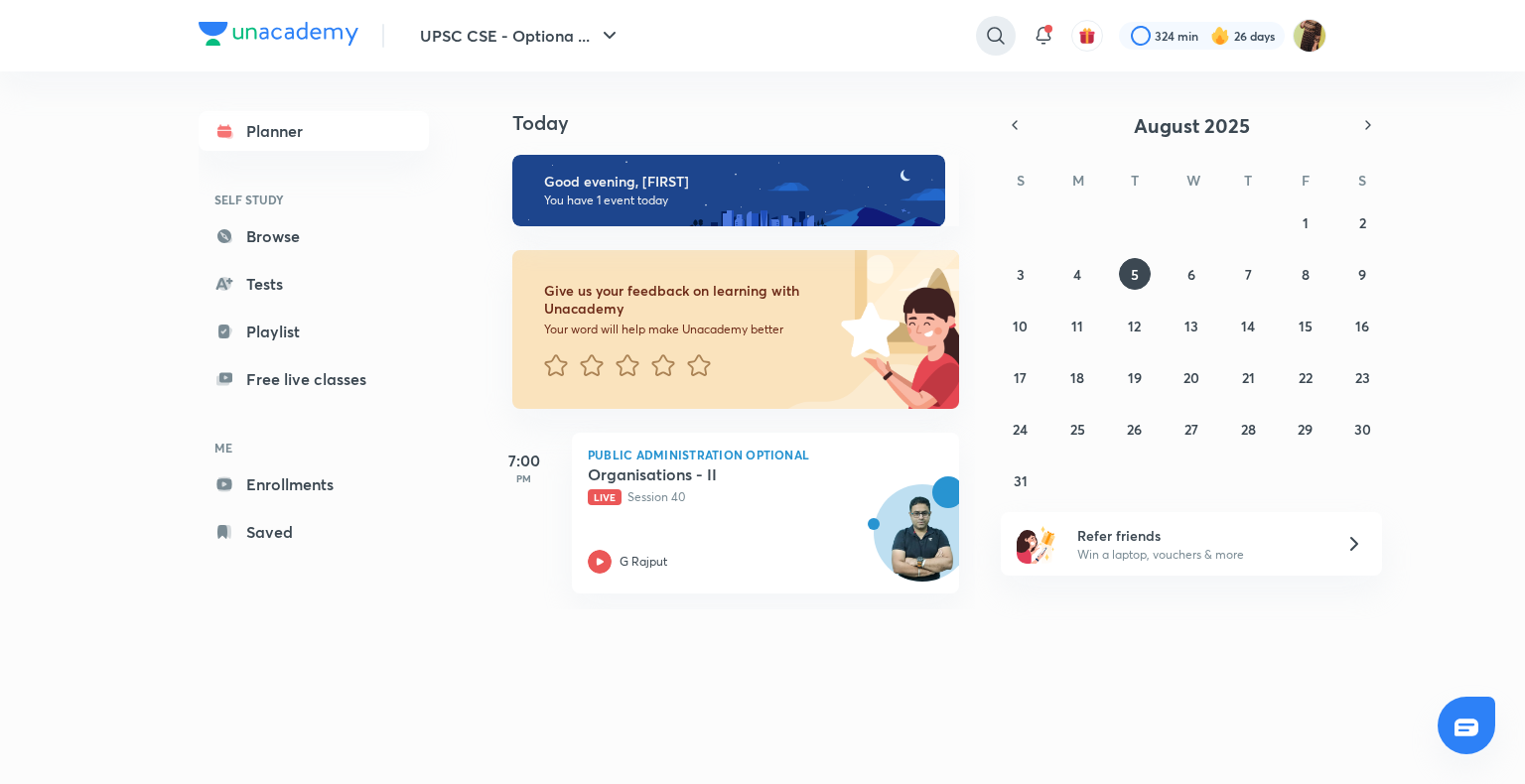 click 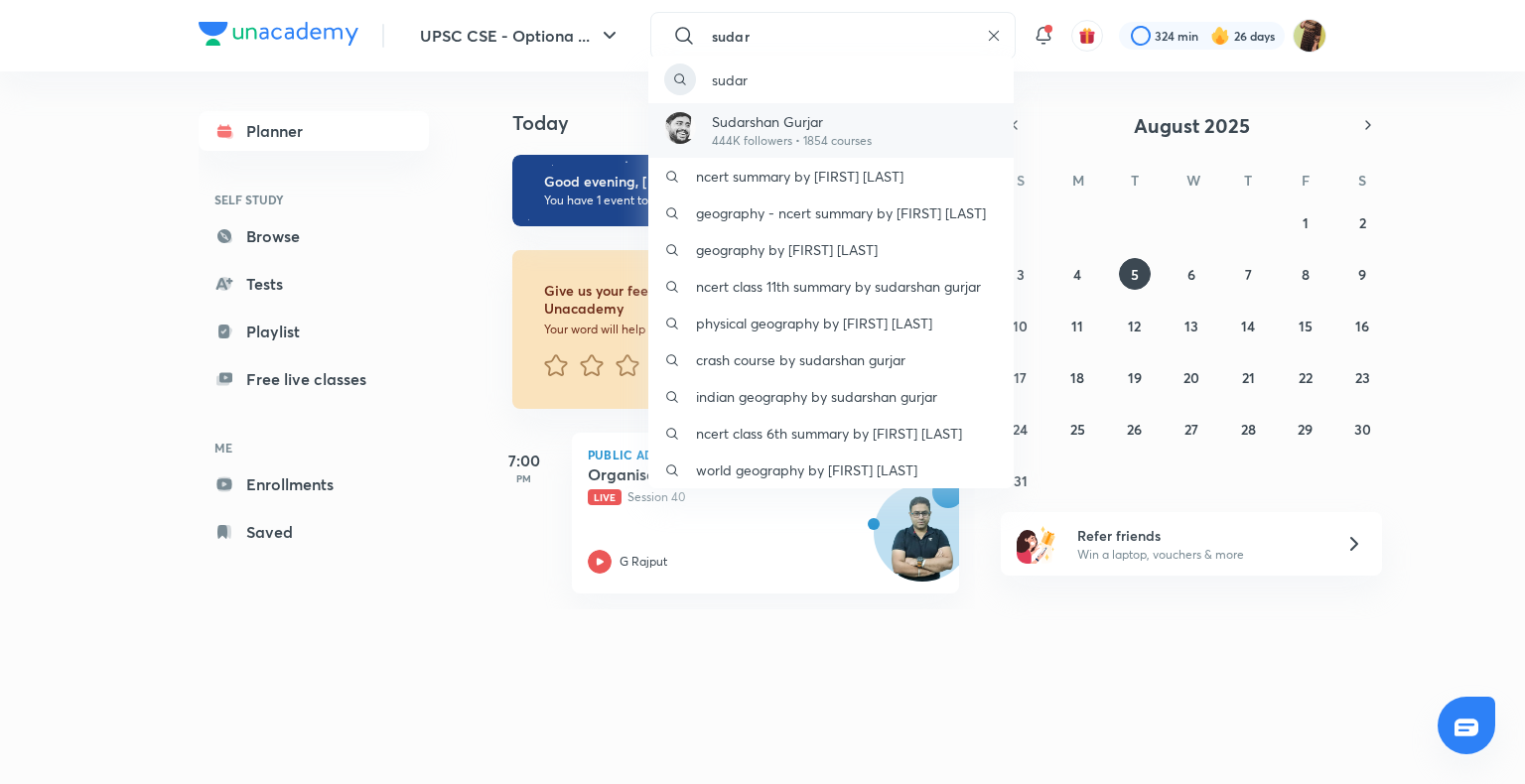 type on "sudar" 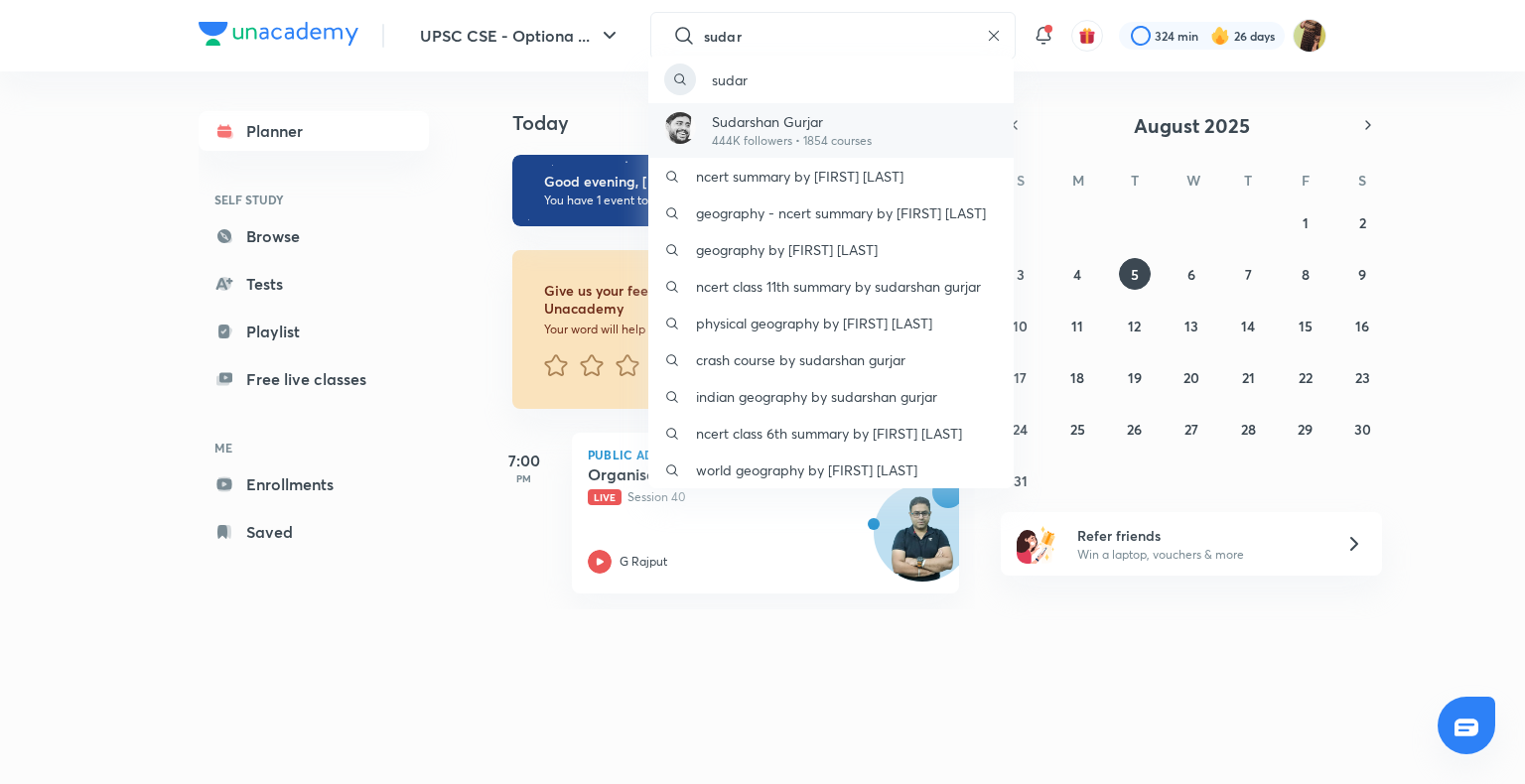 click on "Sudarshan Gurjar" at bounding box center (791, 121) 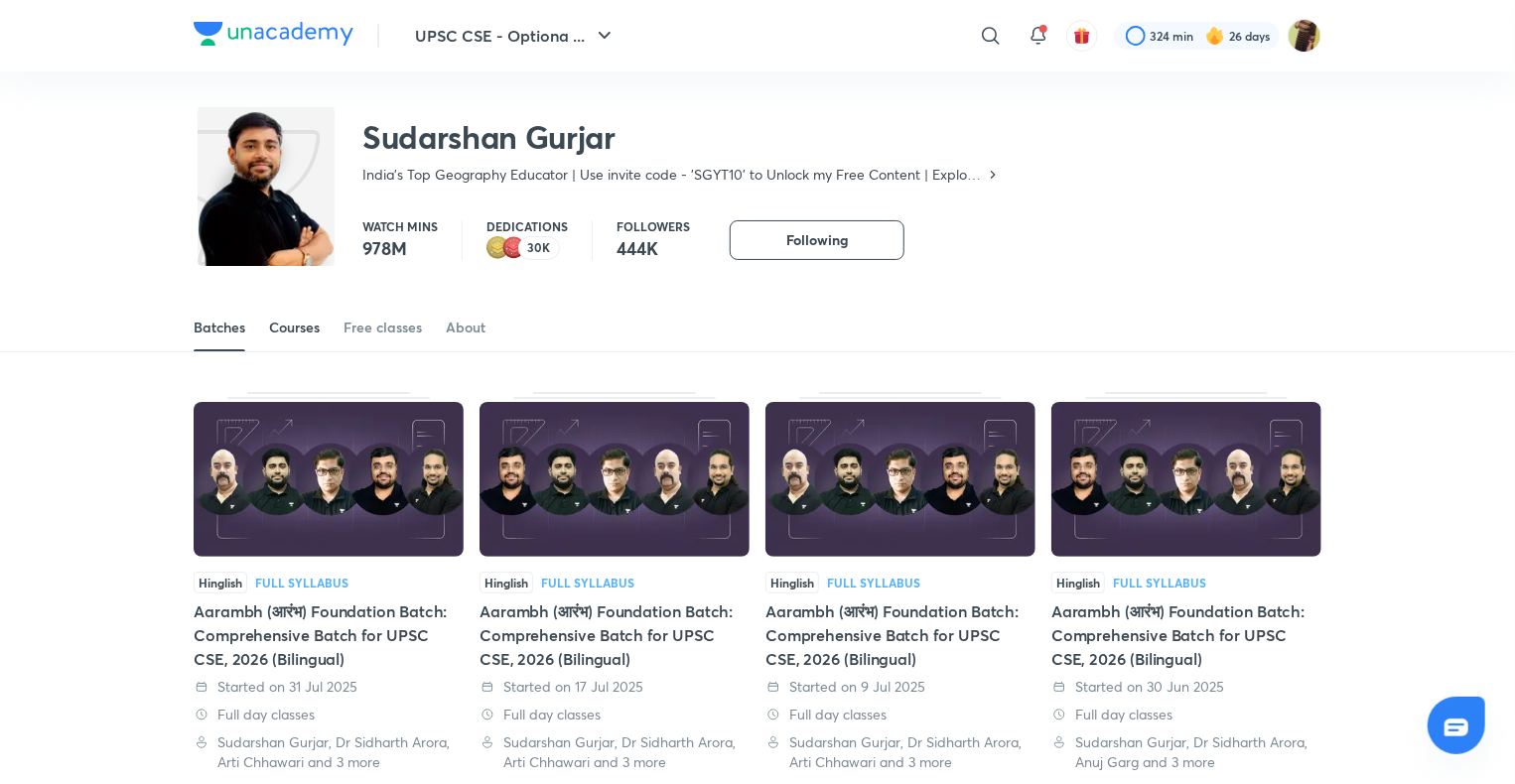 click on "Courses" at bounding box center [294, 327] 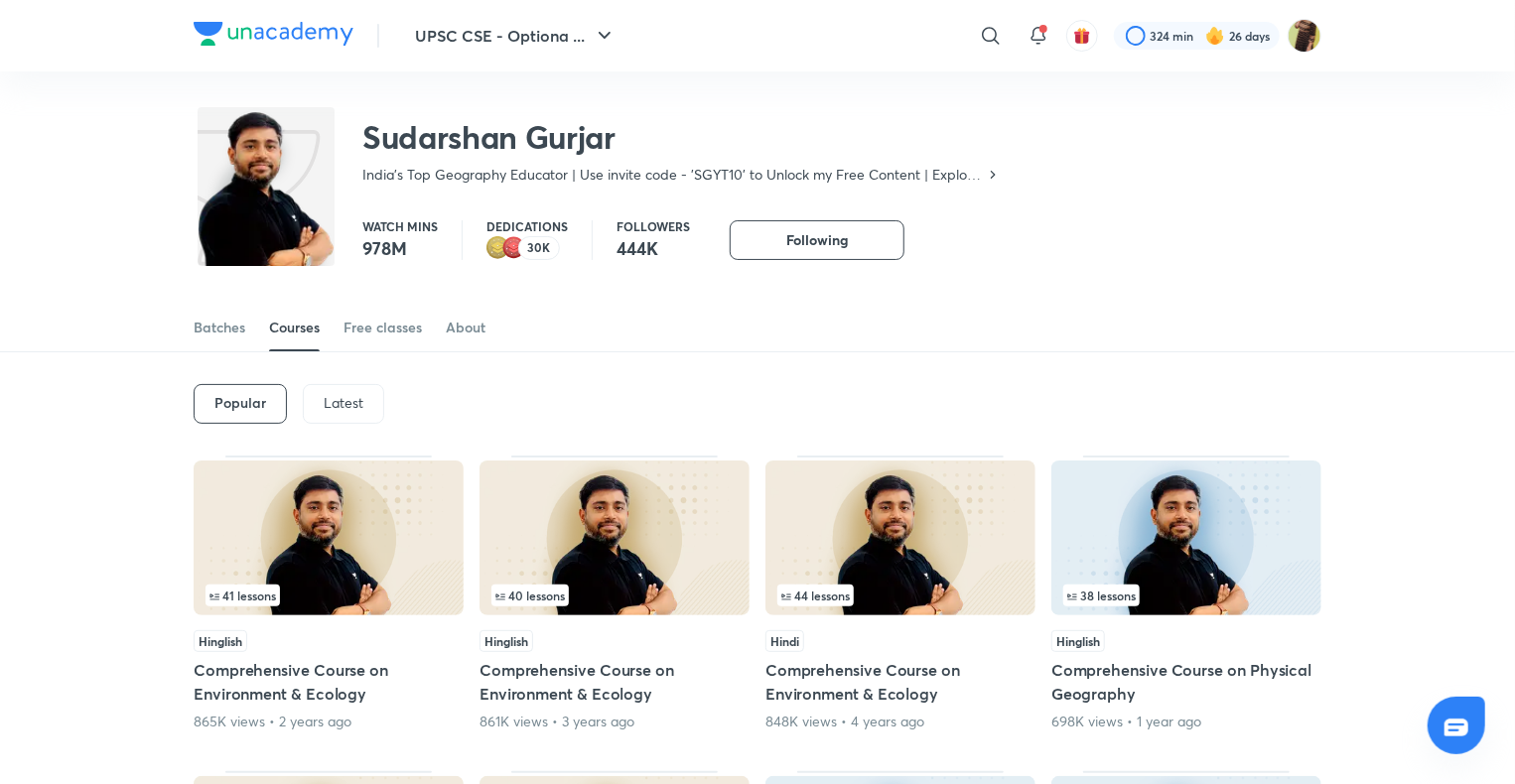 click on "Latest" at bounding box center (344, 403) 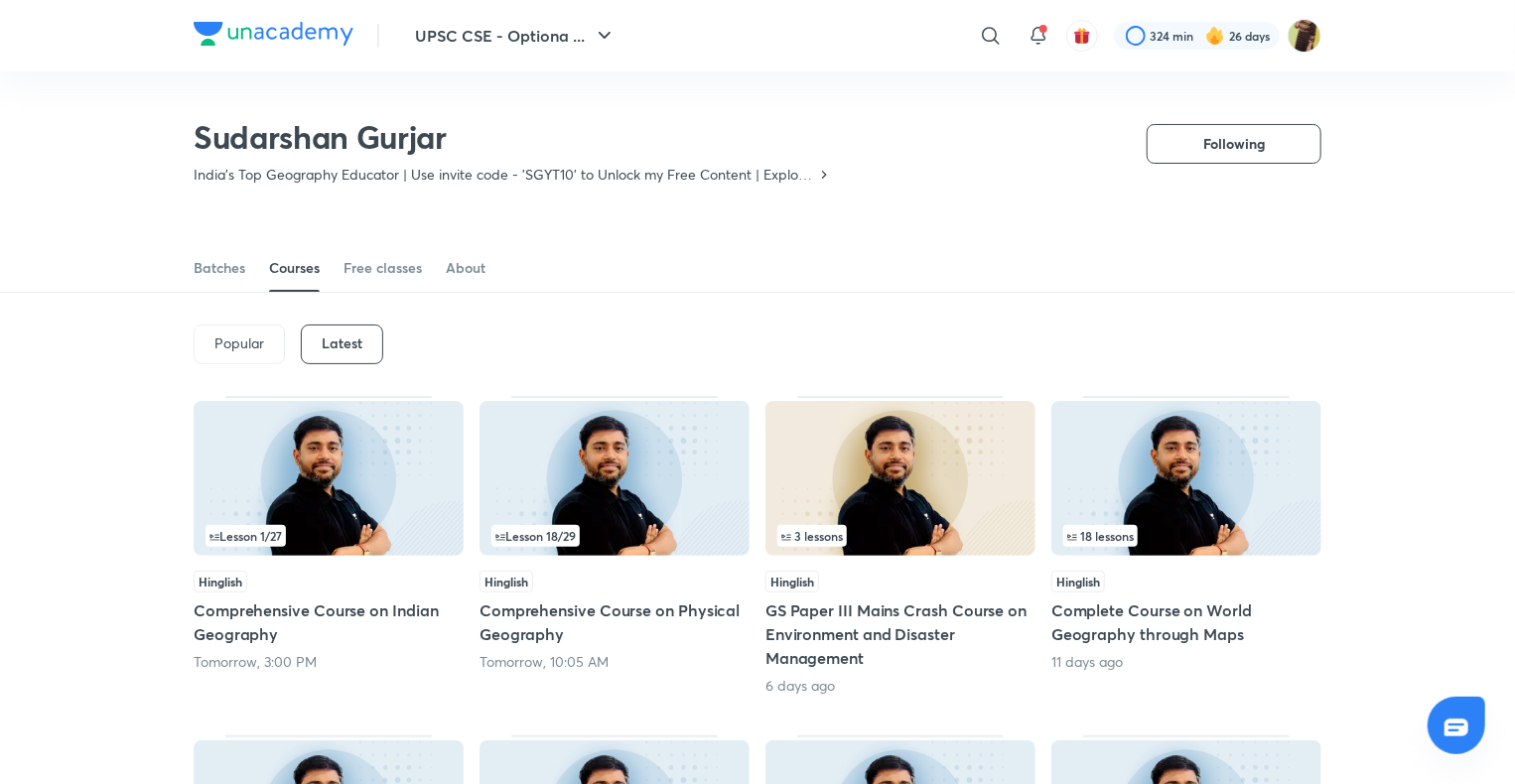 scroll, scrollTop: 230, scrollLeft: 0, axis: vertical 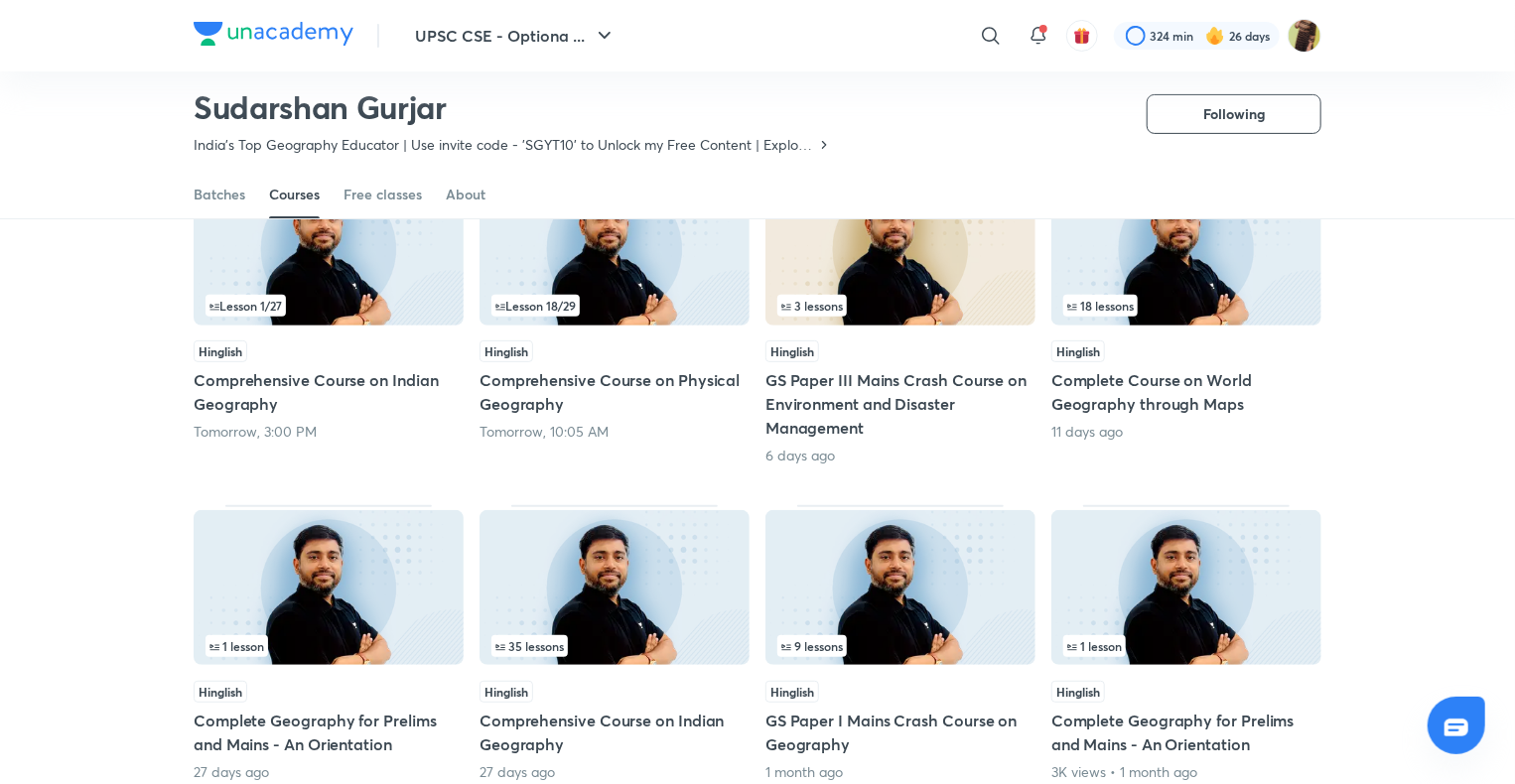 click at bounding box center (615, 588) 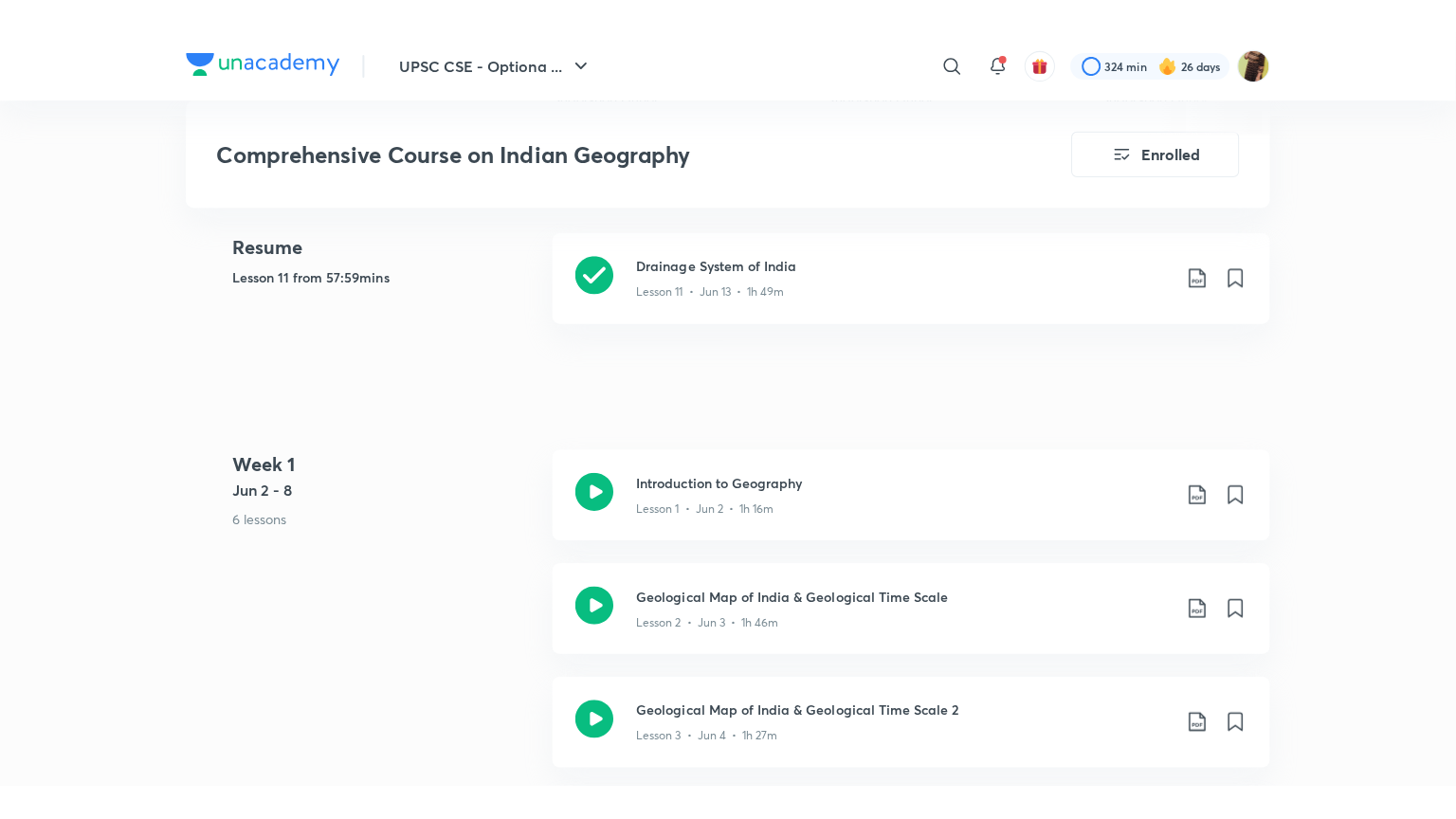 scroll, scrollTop: 867, scrollLeft: 0, axis: vertical 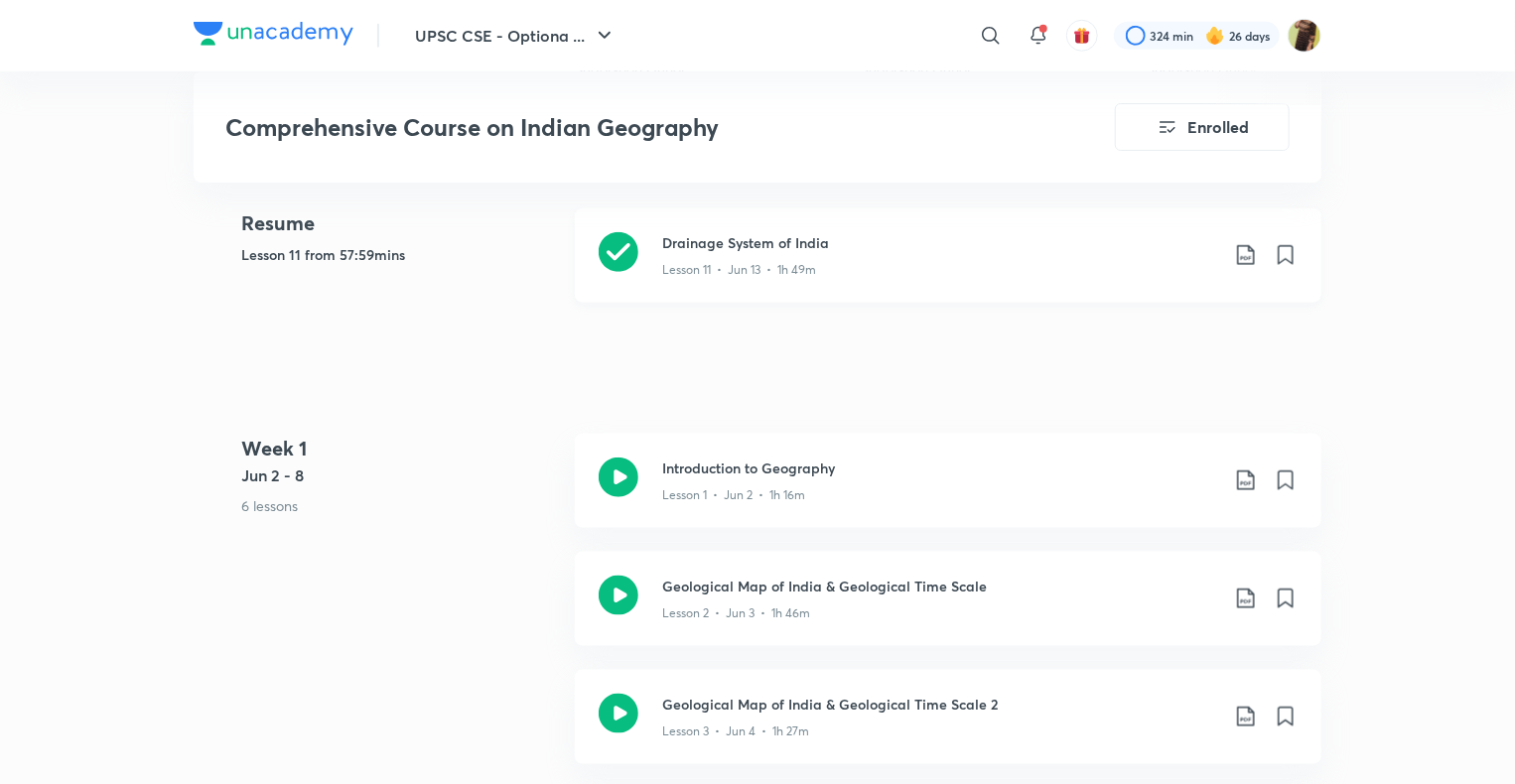 click 